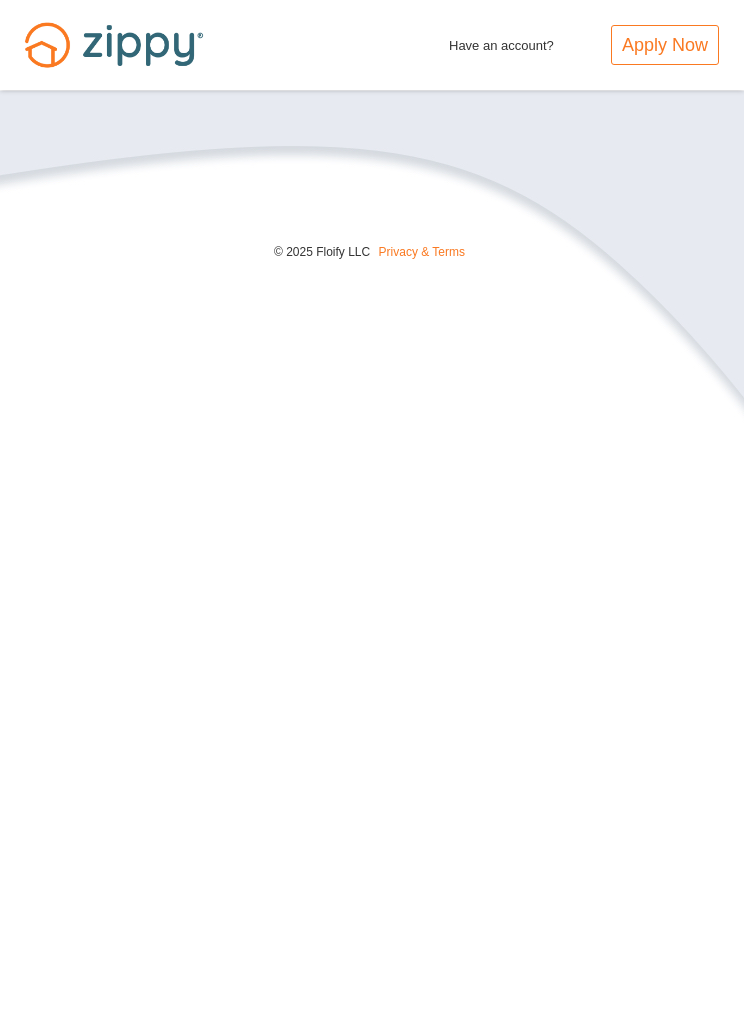 scroll, scrollTop: 0, scrollLeft: 0, axis: both 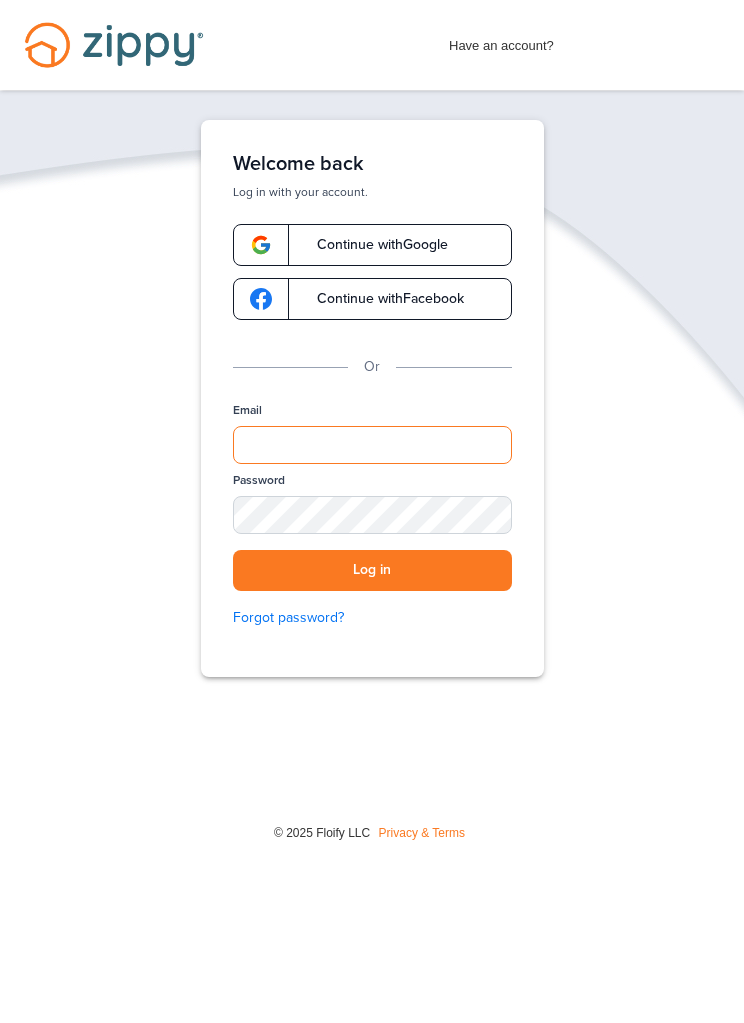 click on "Email" at bounding box center [372, 445] 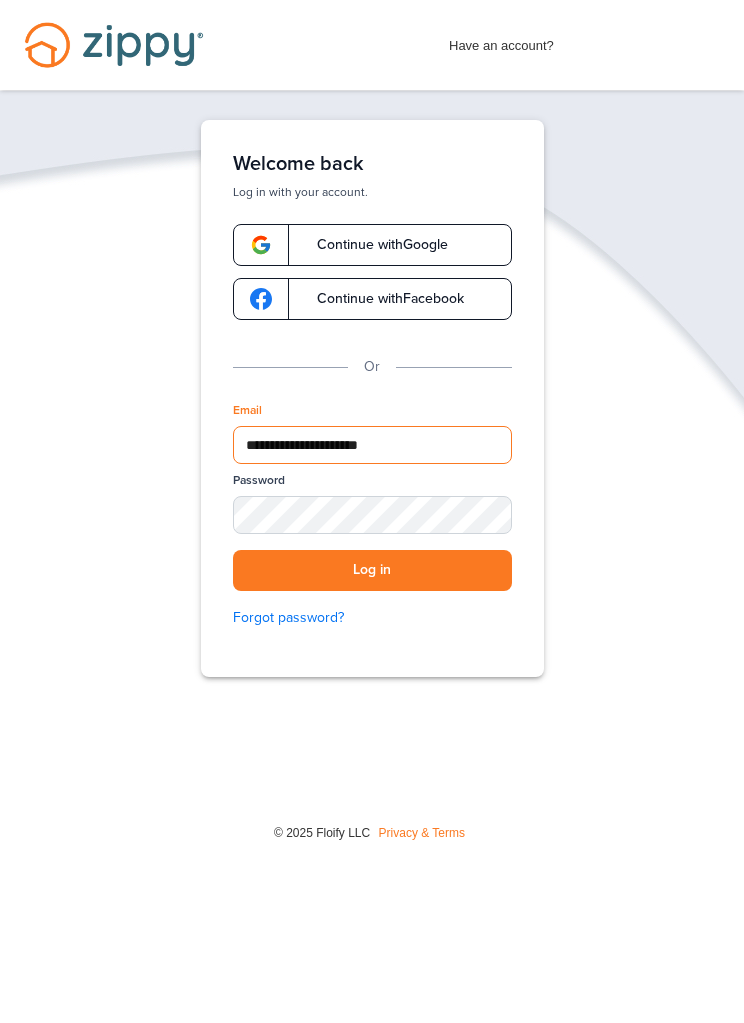 type on "**********" 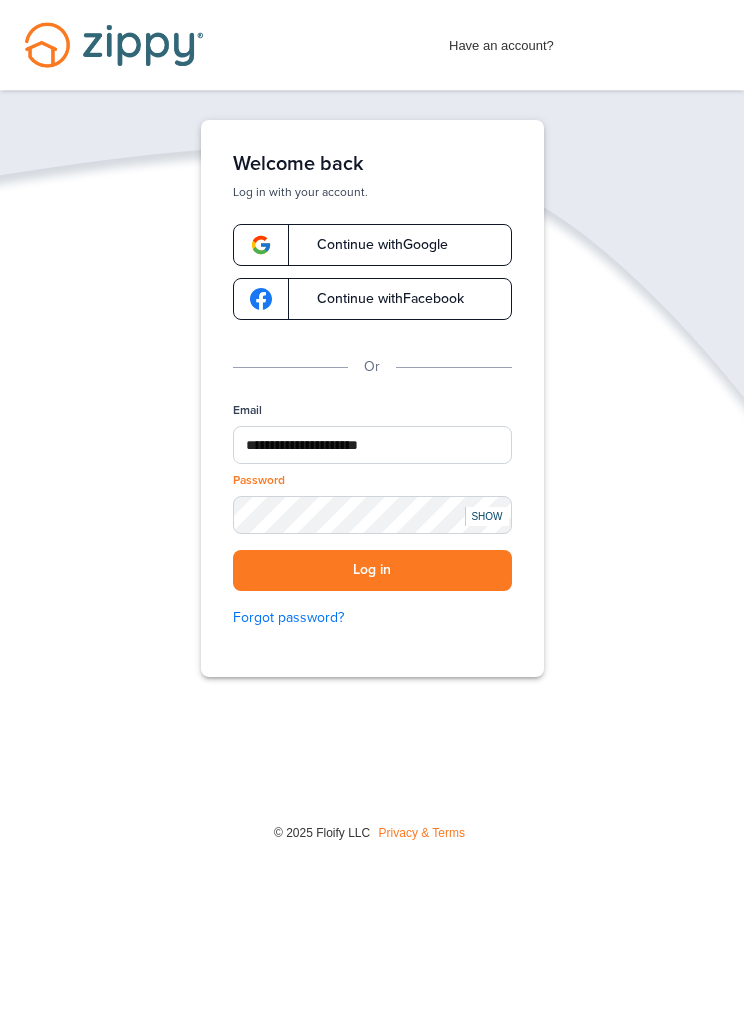 click on "Log in" at bounding box center [372, 570] 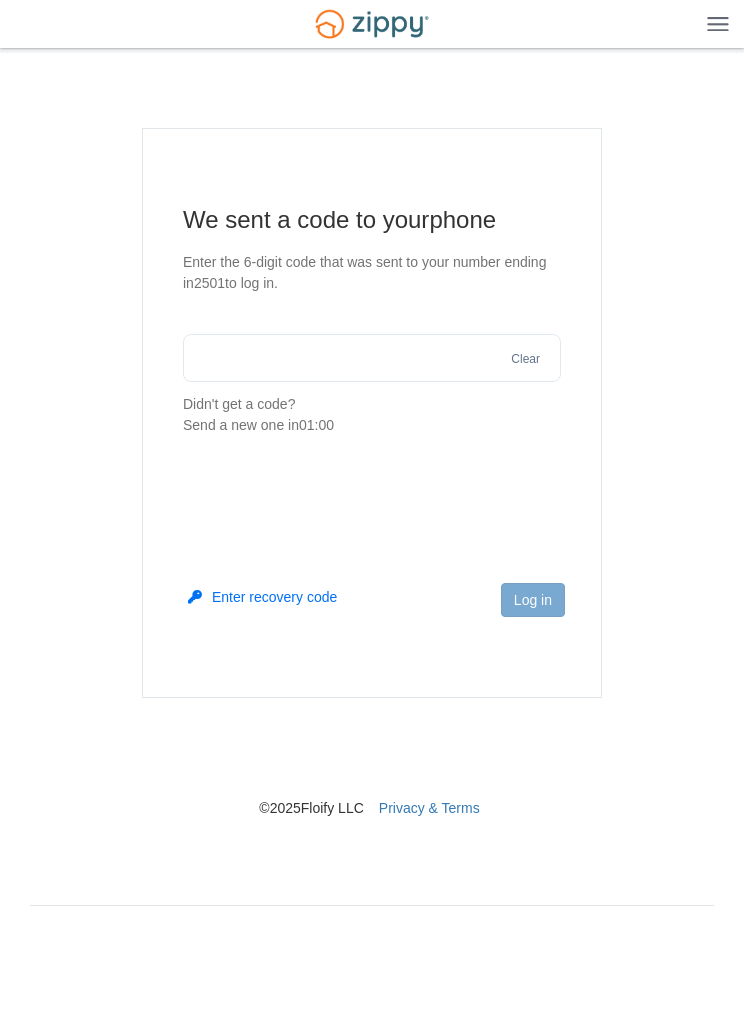 scroll, scrollTop: 0, scrollLeft: 0, axis: both 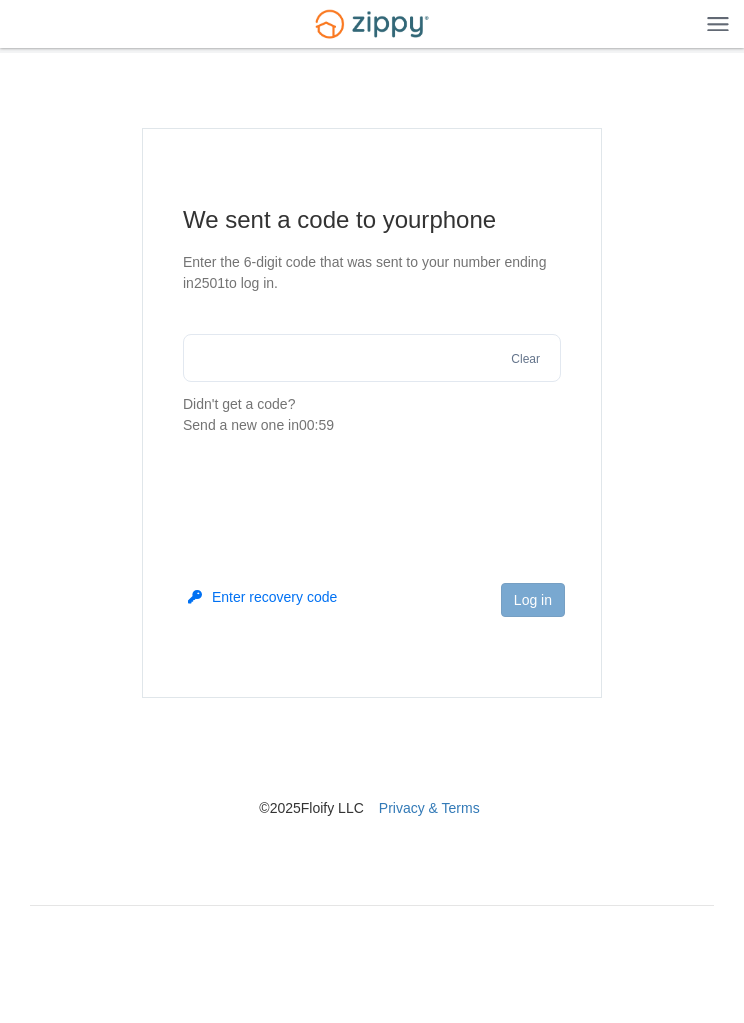 click at bounding box center (372, 358) 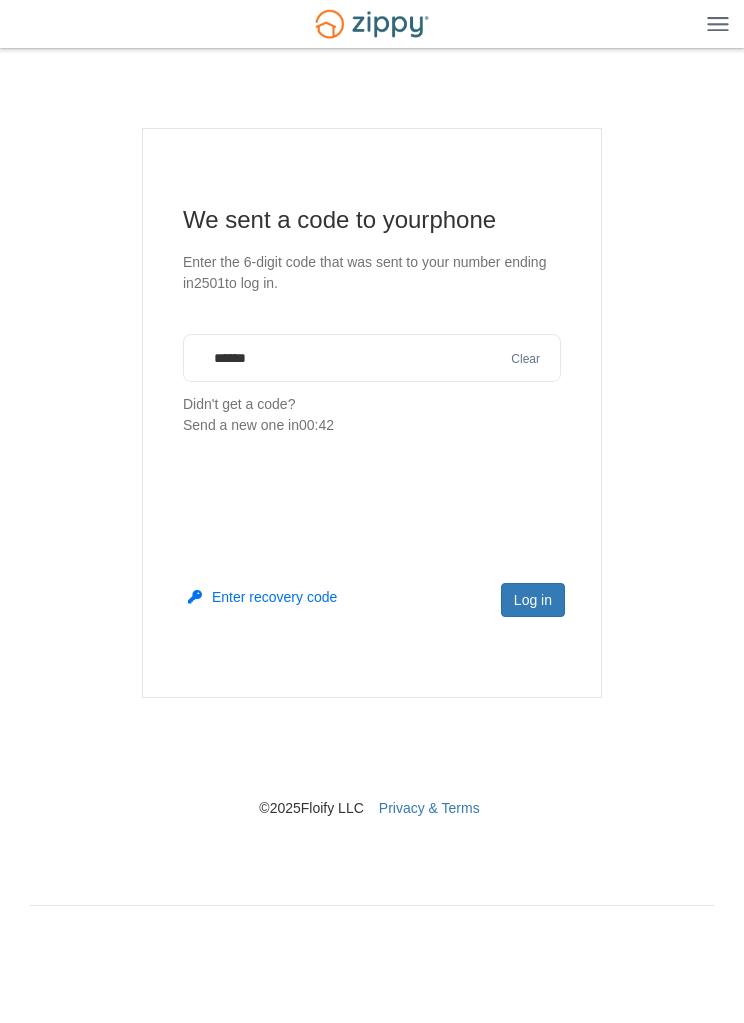 type on "******" 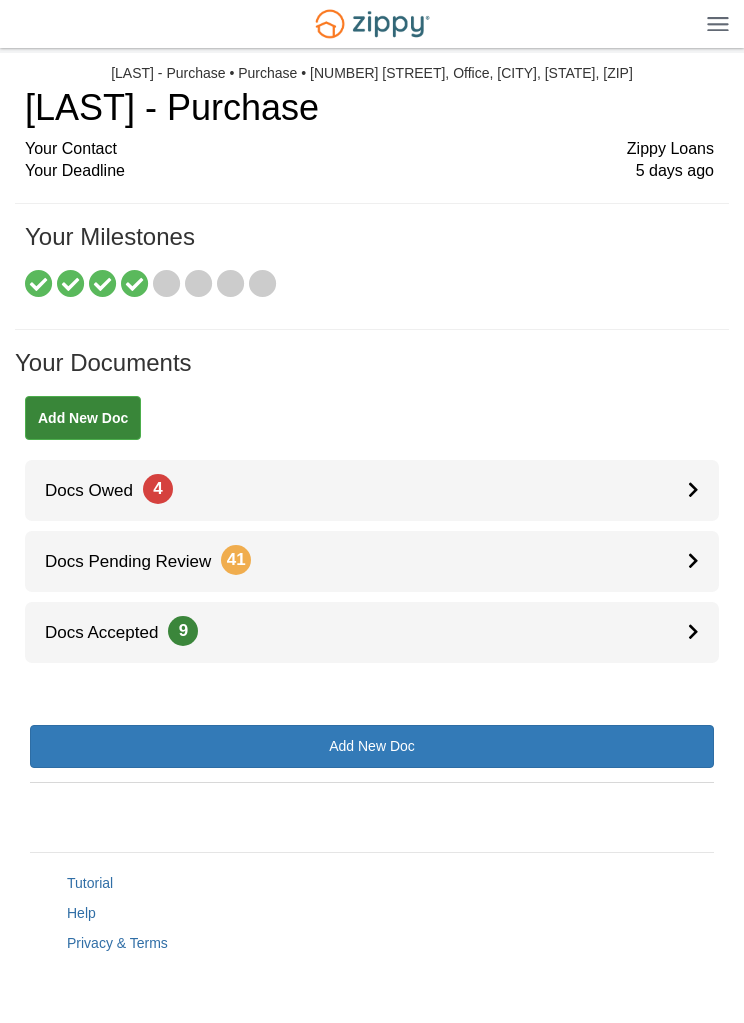 scroll, scrollTop: 0, scrollLeft: 0, axis: both 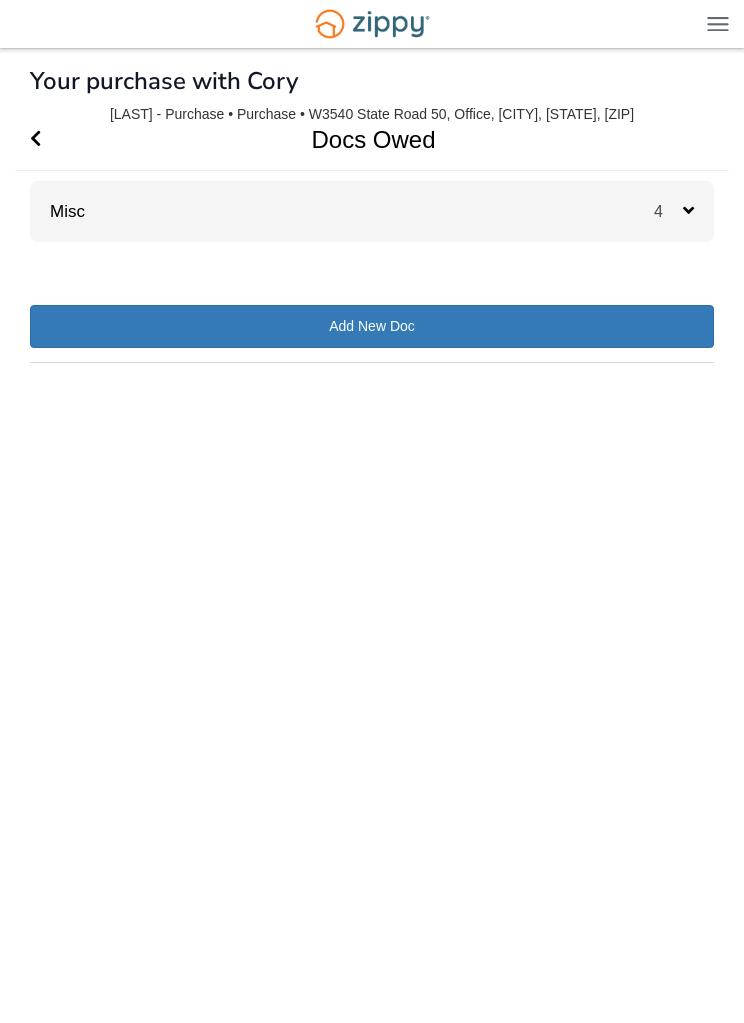 click on "4" at bounding box center [668, 211] 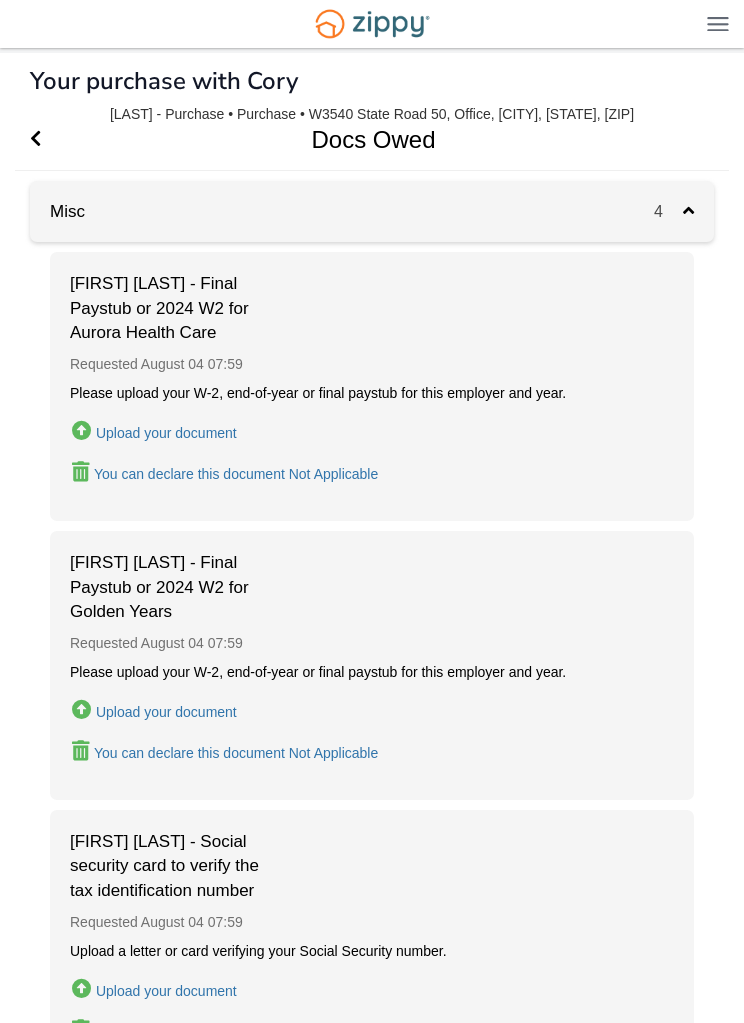 click on "Upload your document" at bounding box center [166, 712] 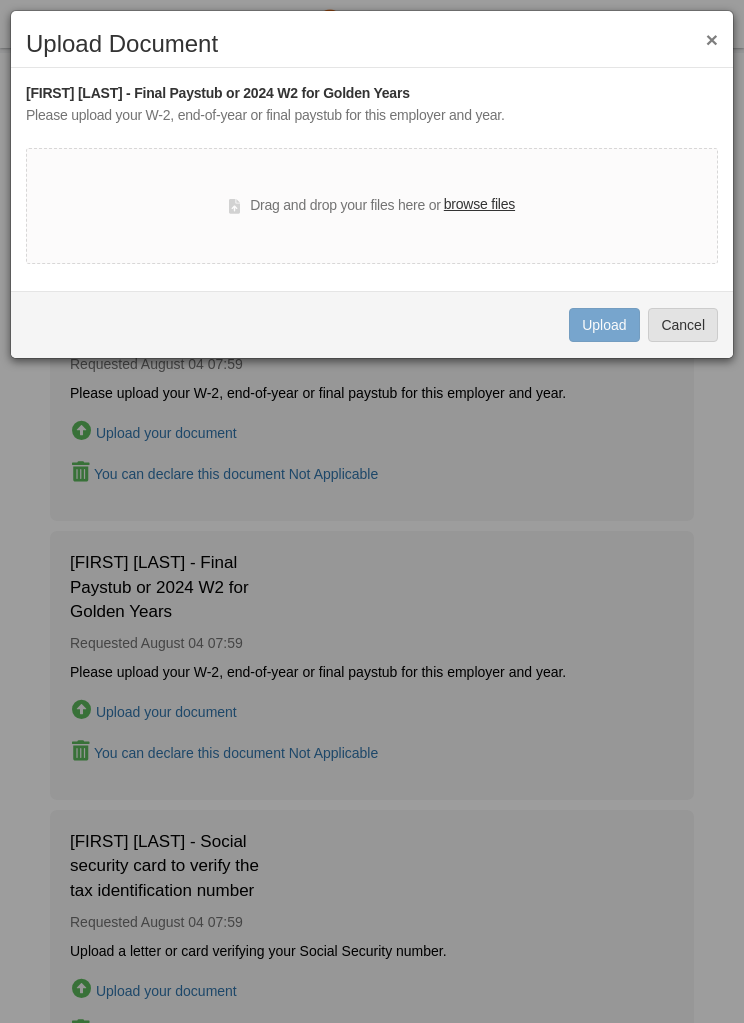 click on "browse files" at bounding box center [479, 205] 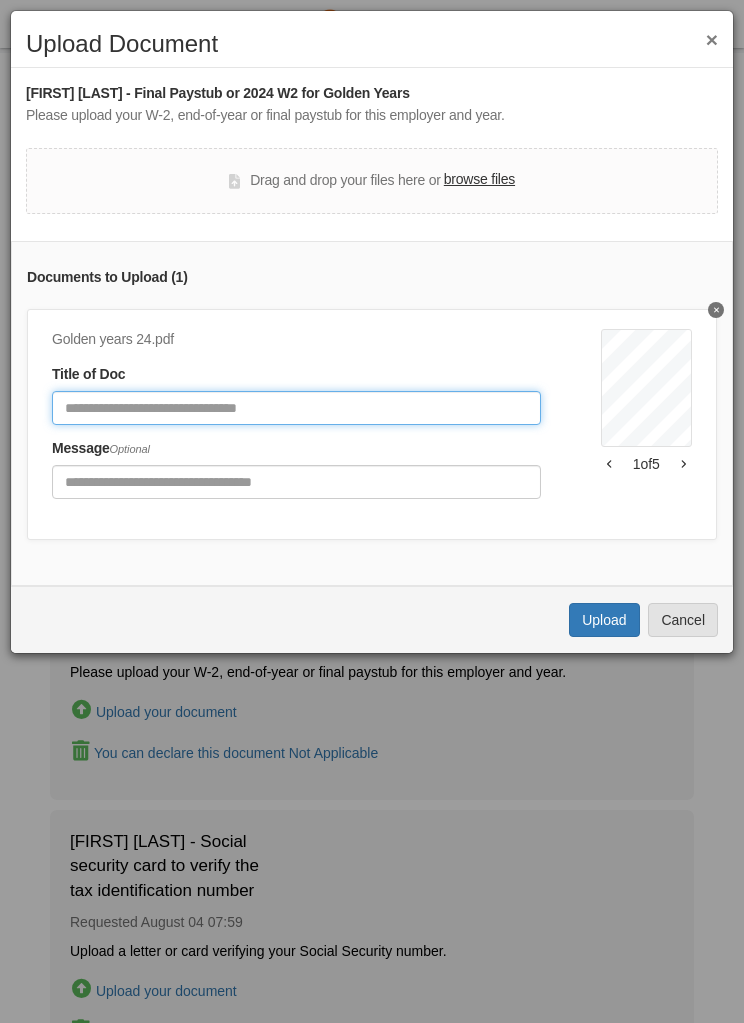 click 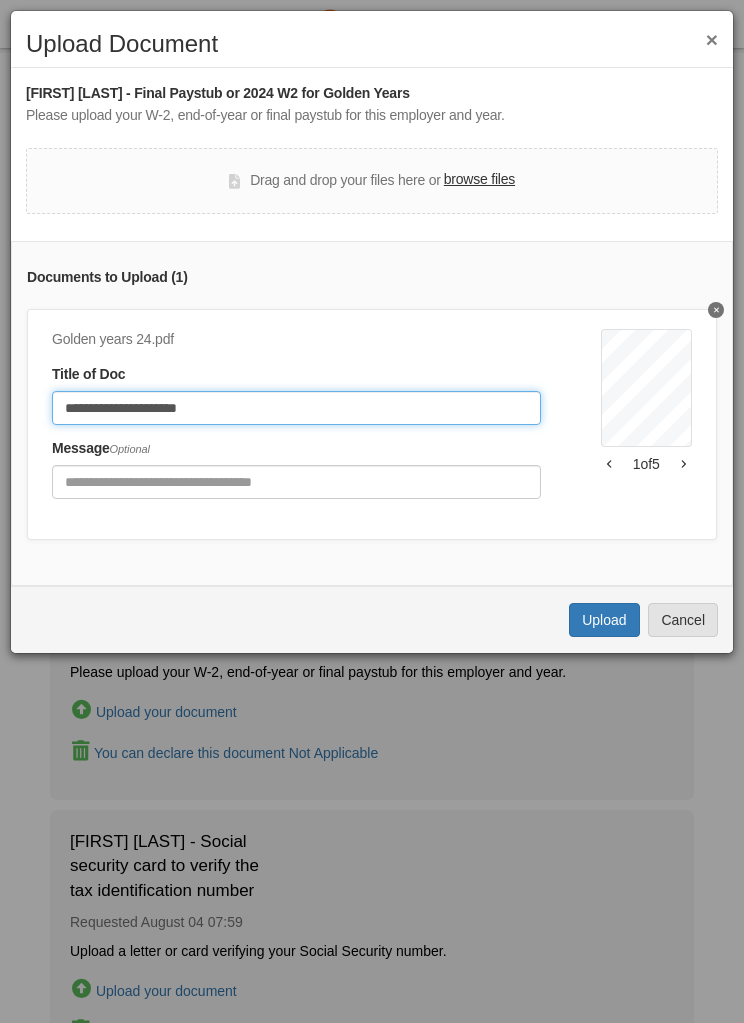 type on "**********" 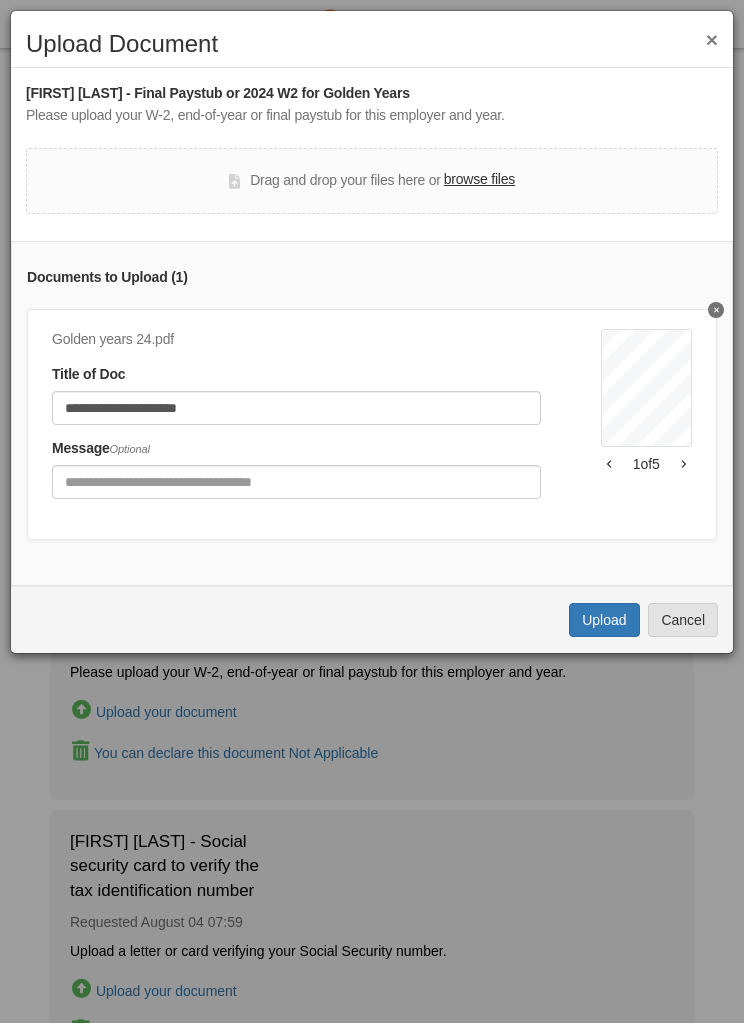 click on "Upload" at bounding box center [604, 620] 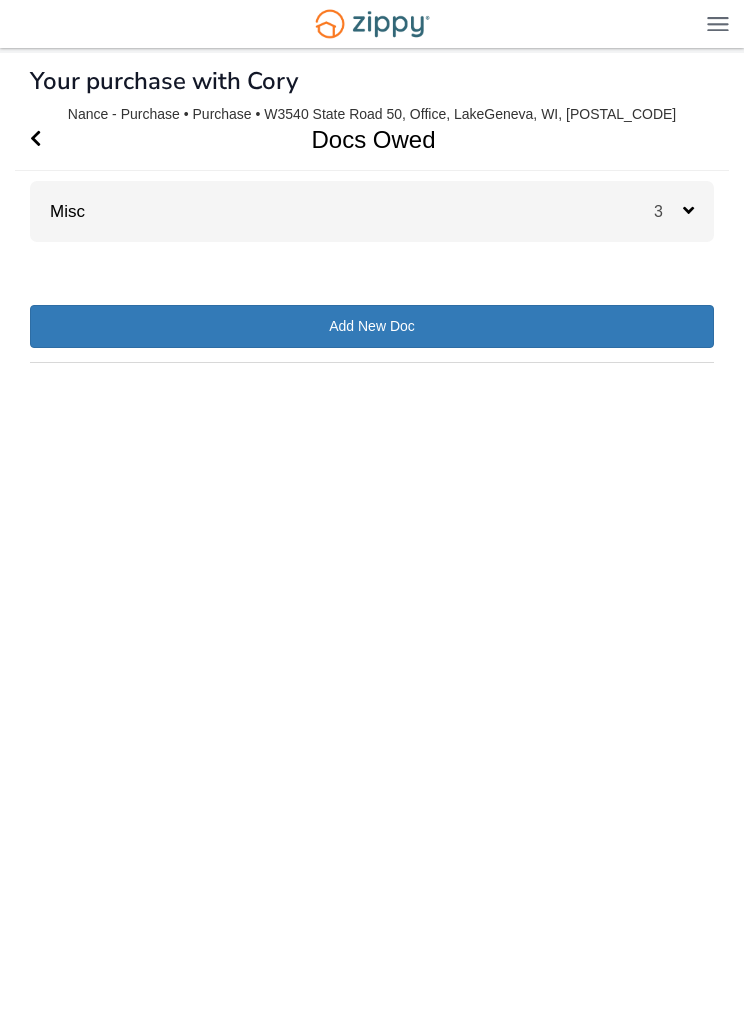 scroll, scrollTop: 0, scrollLeft: 0, axis: both 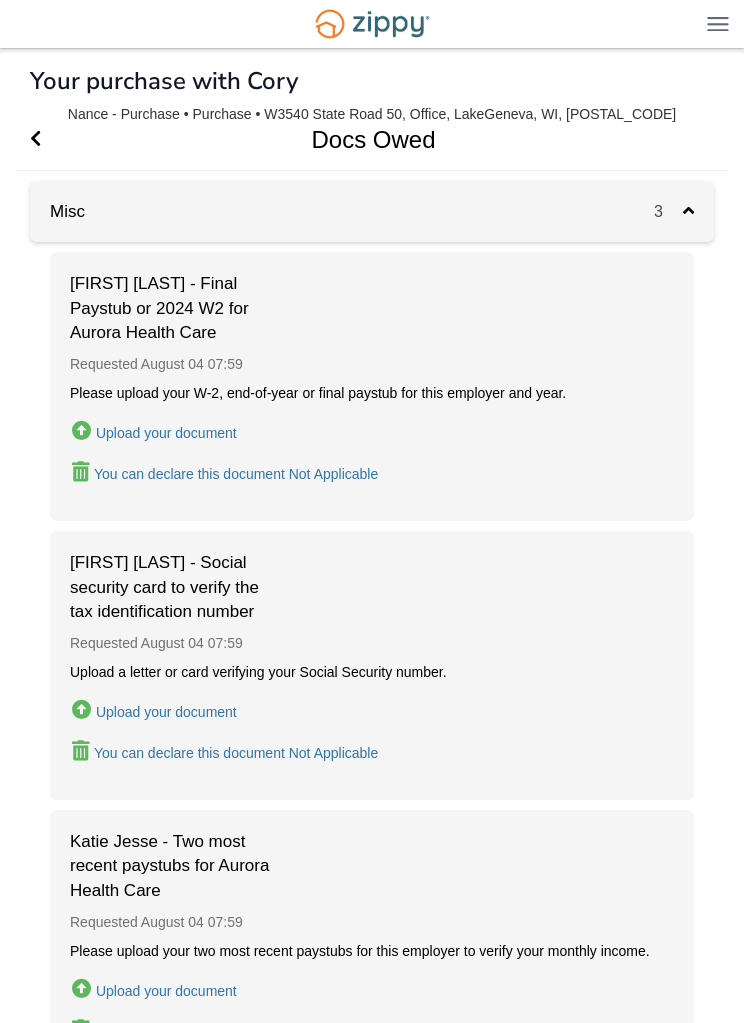 click on "Upload your document" at bounding box center (166, 433) 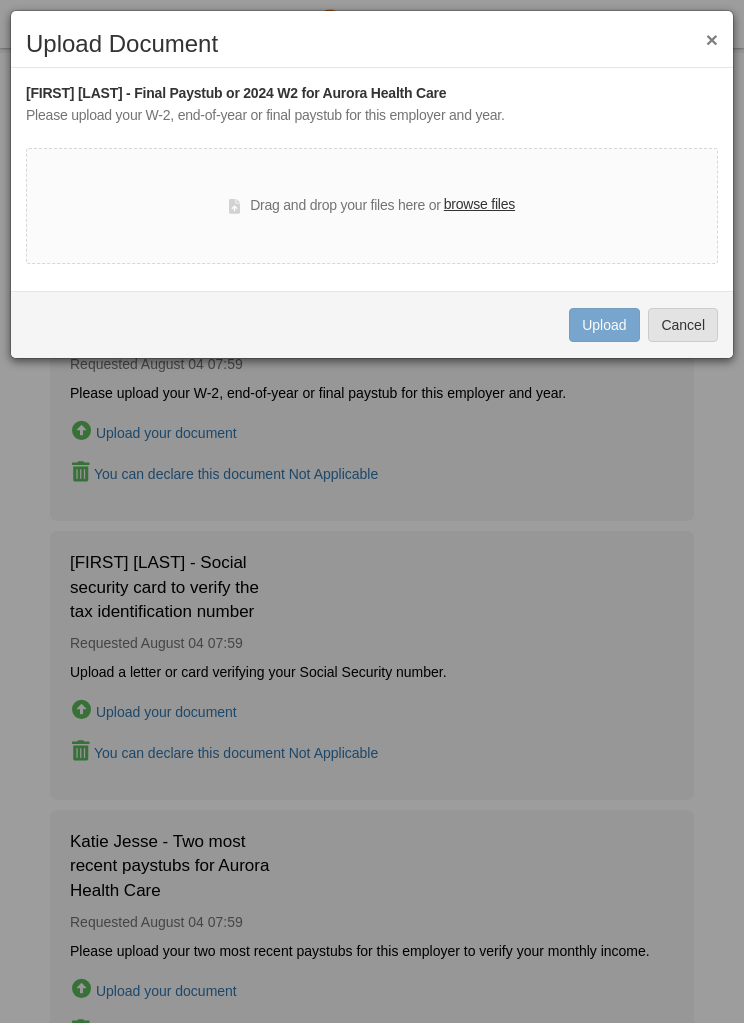 click on "browse files" at bounding box center (479, 205) 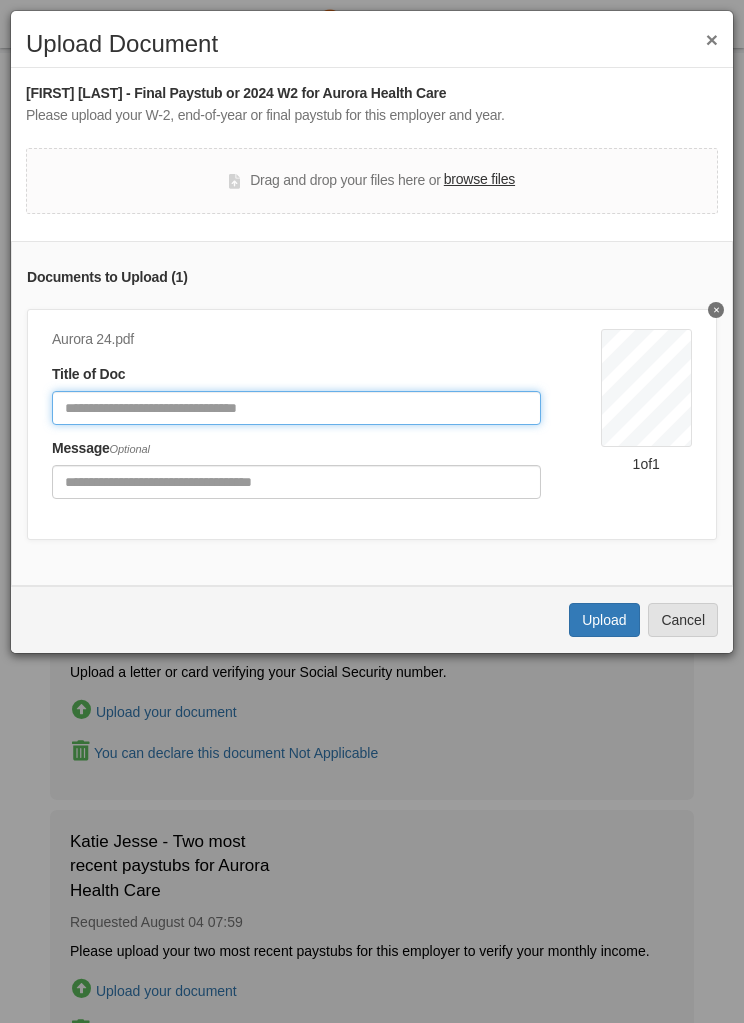 click 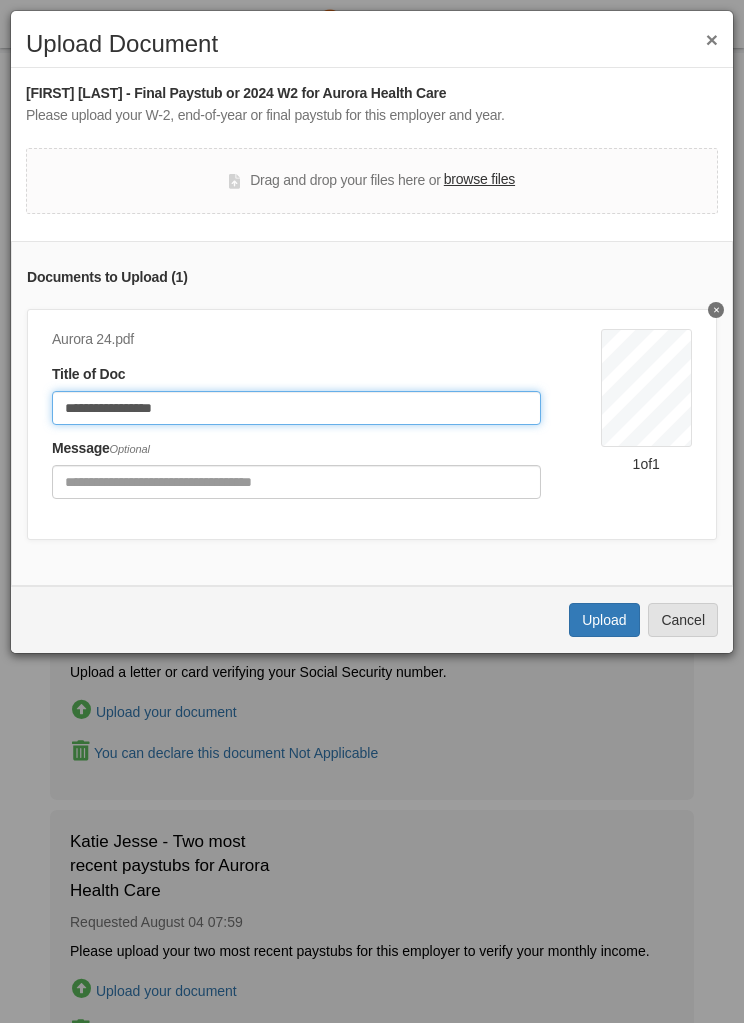 type on "**********" 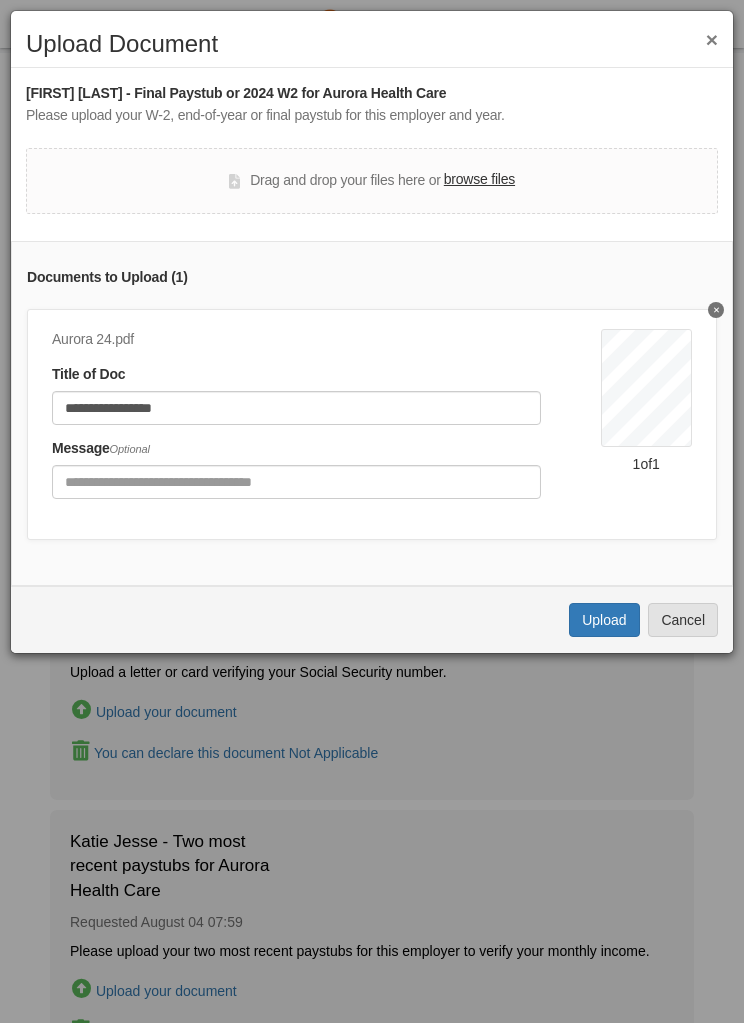 click on "Upload" at bounding box center (604, 620) 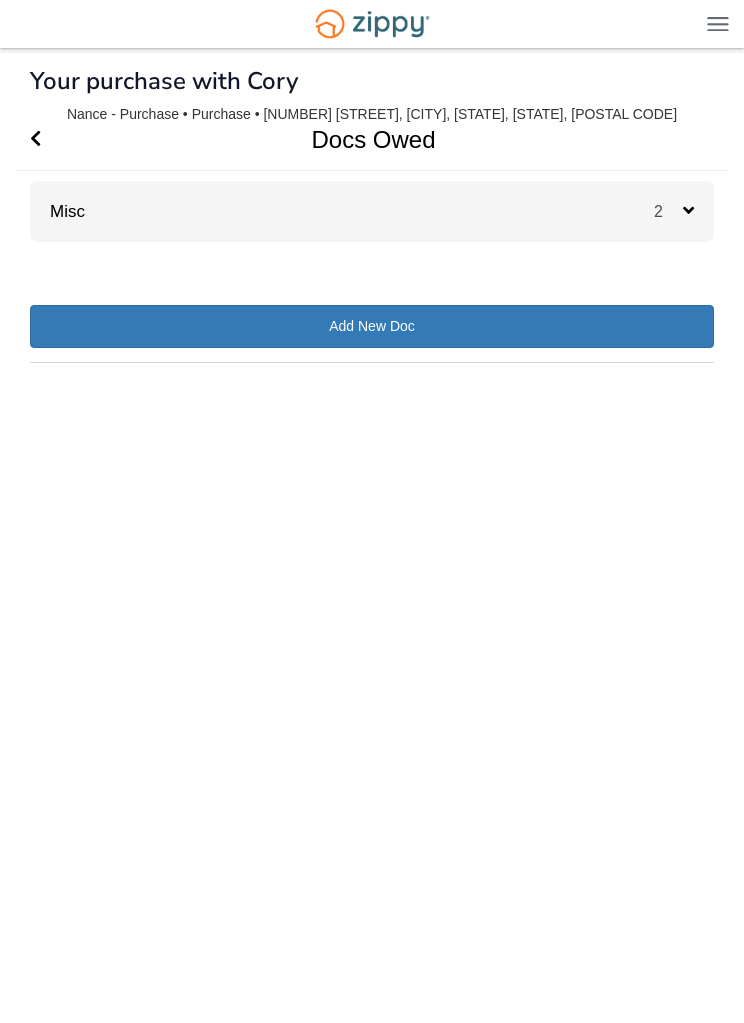 scroll, scrollTop: 0, scrollLeft: 0, axis: both 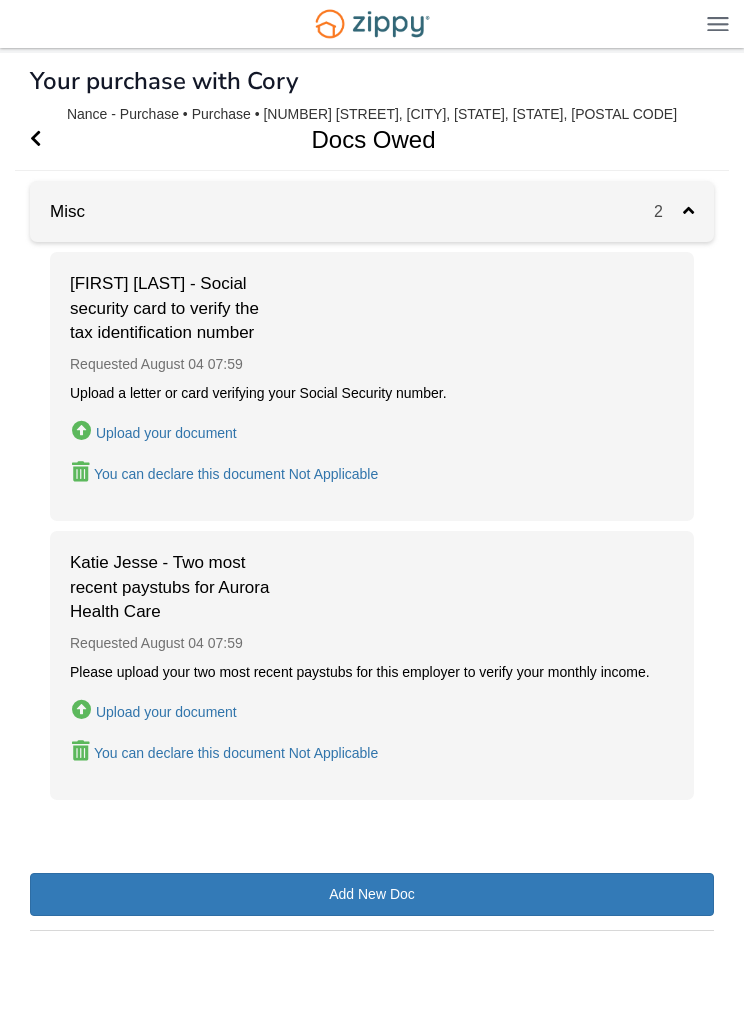click on "Upload your document" at bounding box center (166, 712) 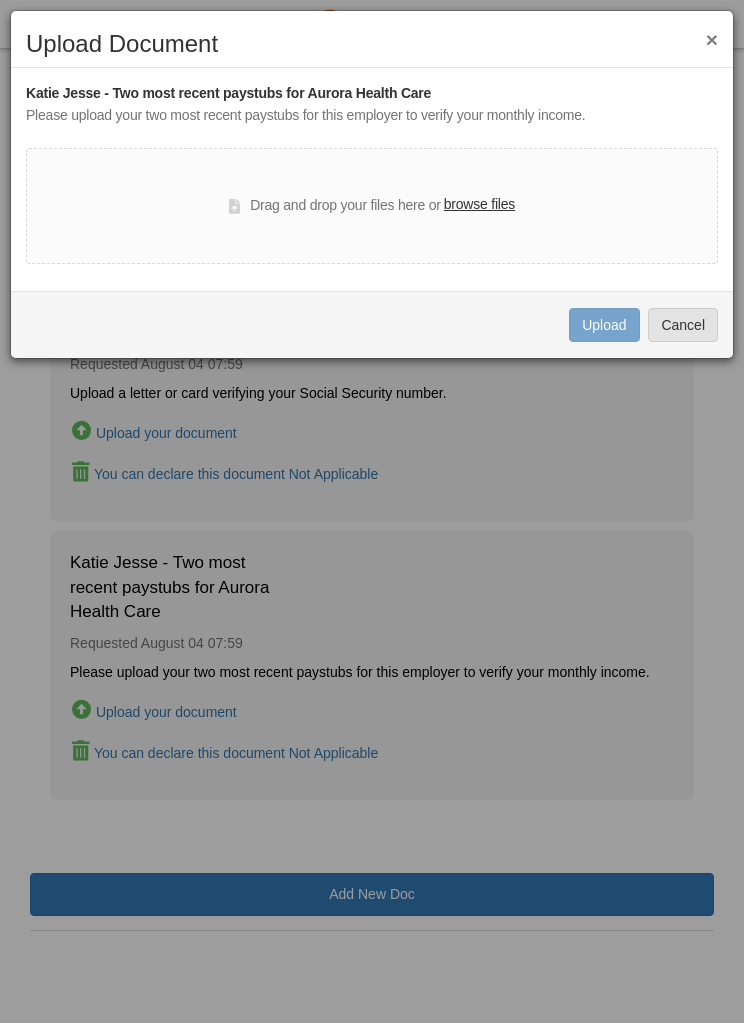 click on "browse files" at bounding box center [479, 205] 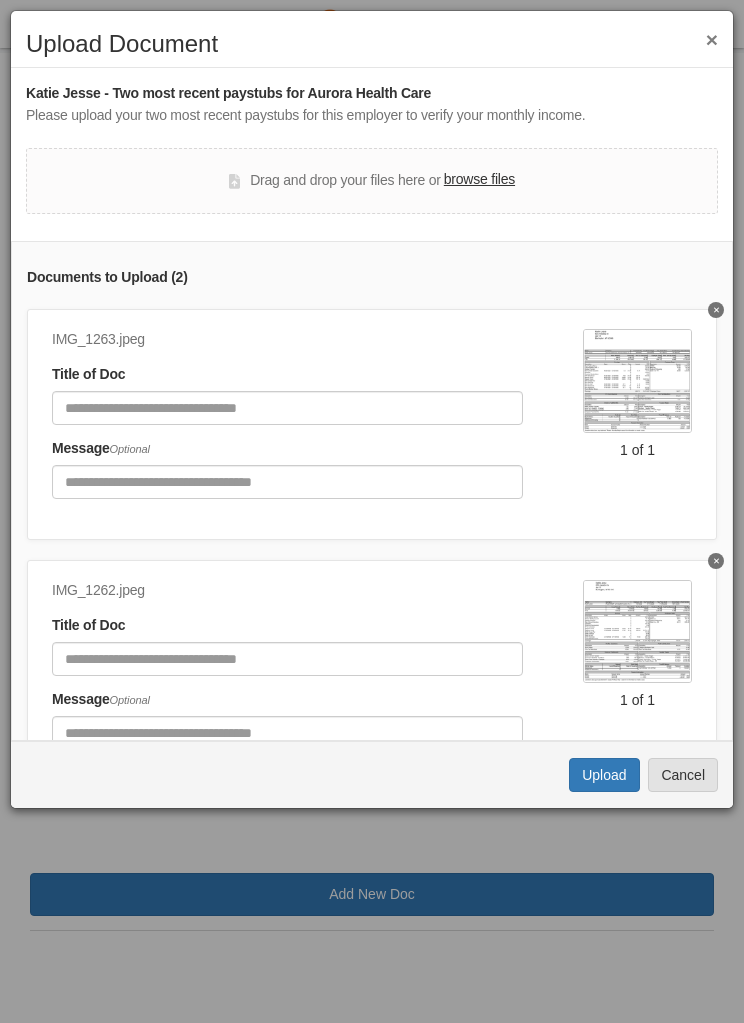 click on "Upload" at bounding box center (604, 775) 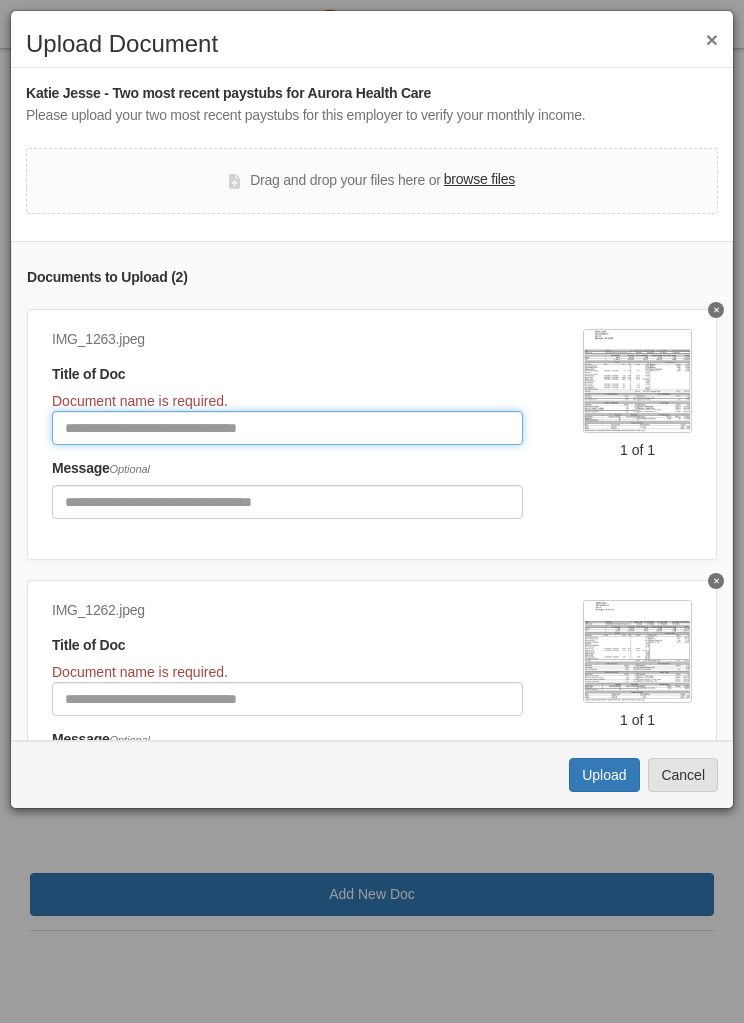 click at bounding box center (287, 428) 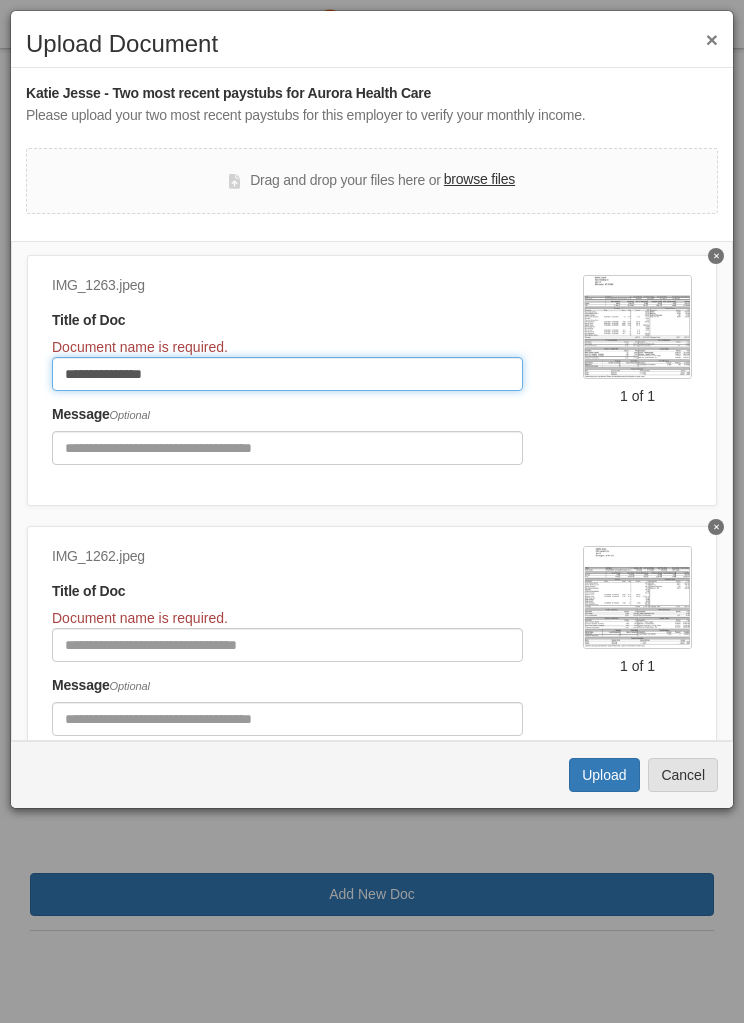 scroll, scrollTop: 60, scrollLeft: 0, axis: vertical 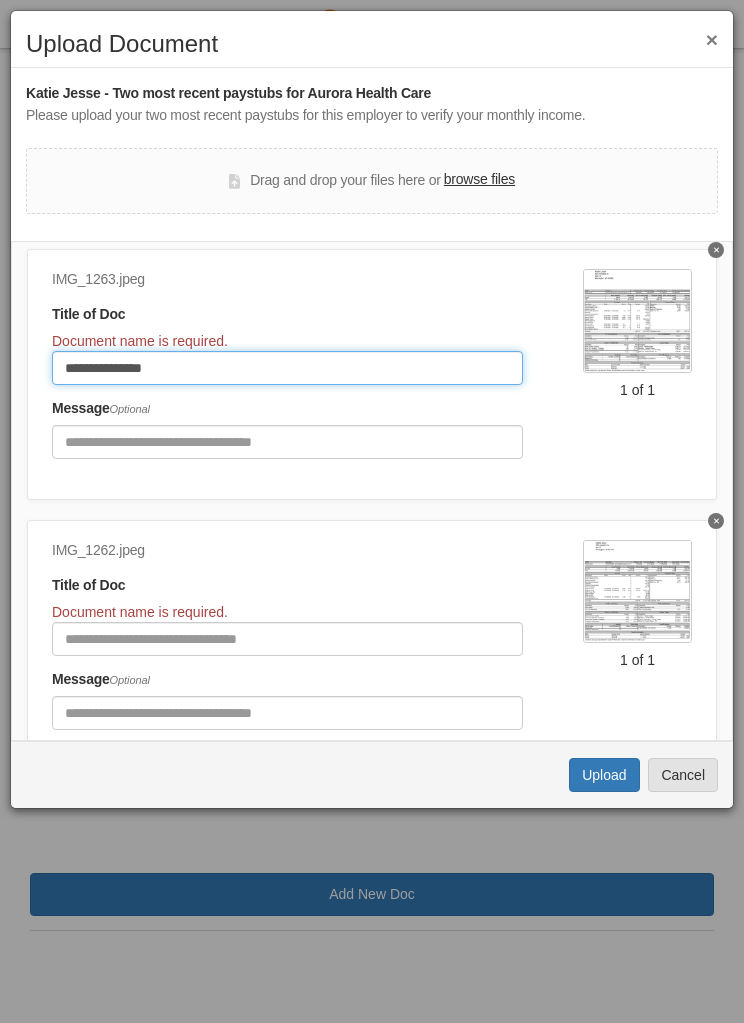 type on "**********" 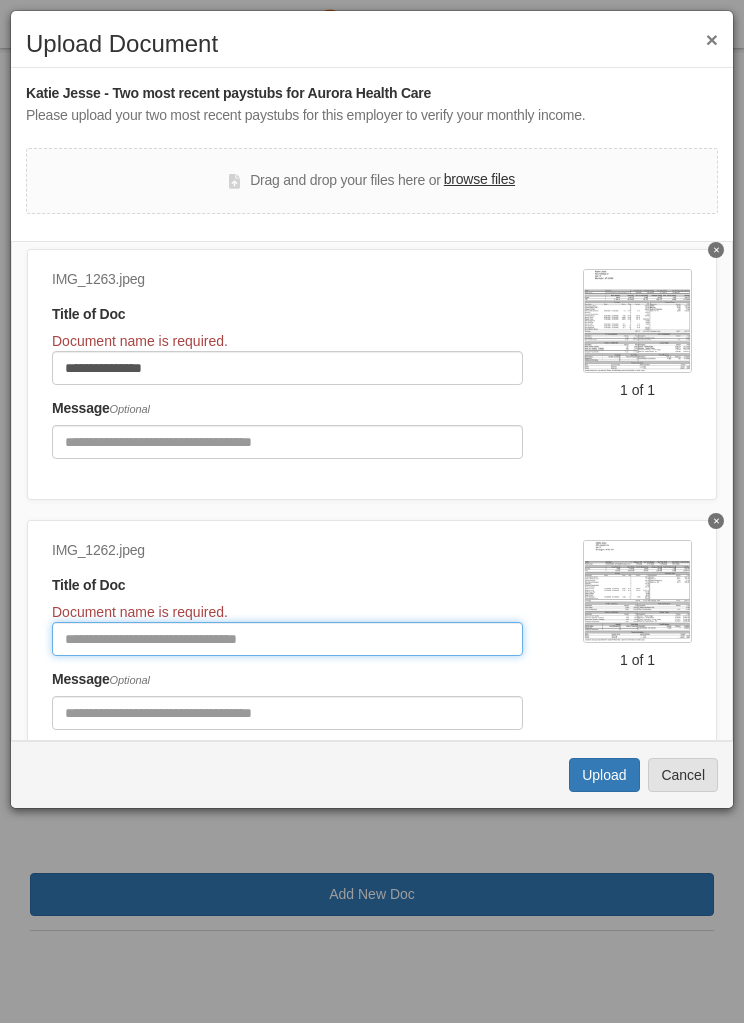 click at bounding box center (287, 639) 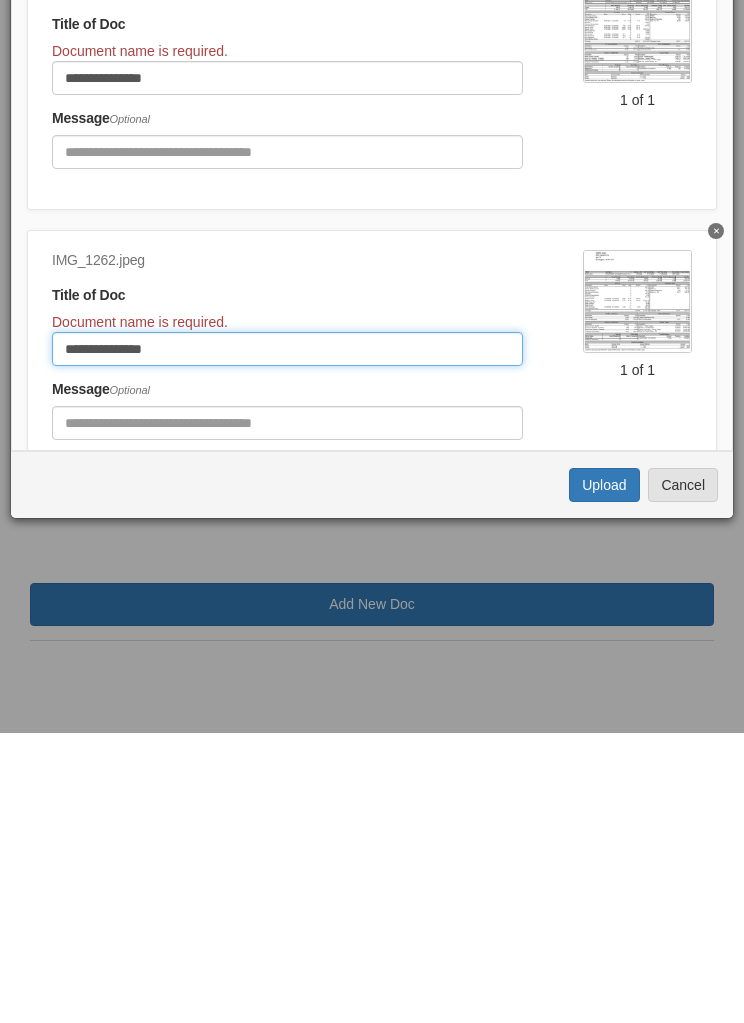 type on "**********" 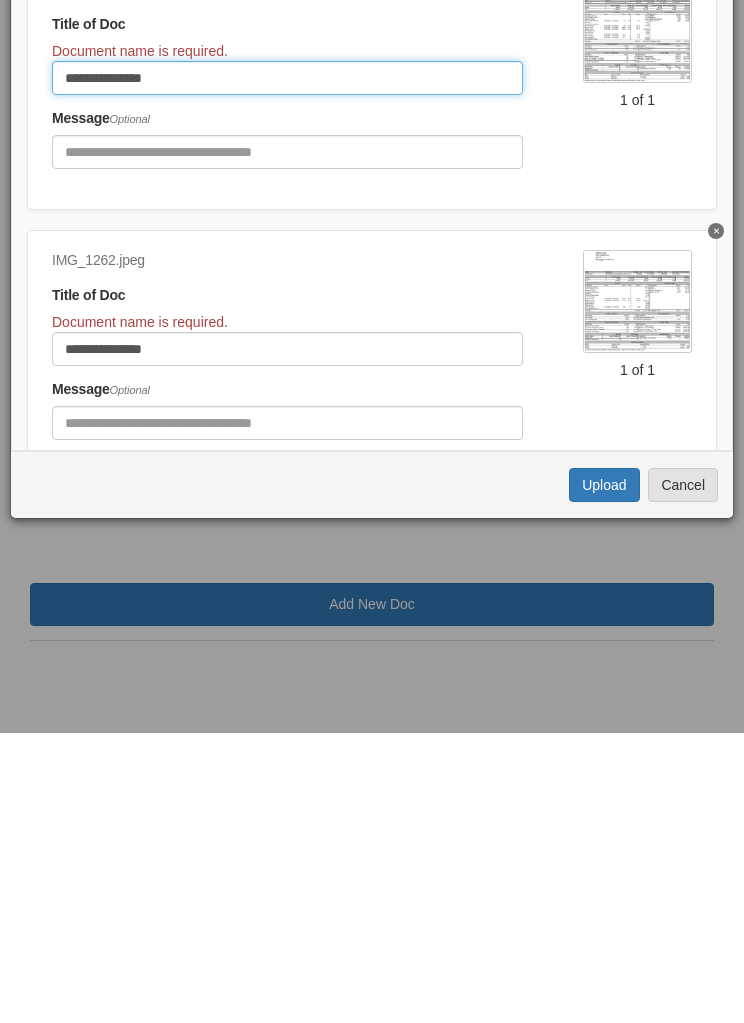 click on "**********" at bounding box center [287, 368] 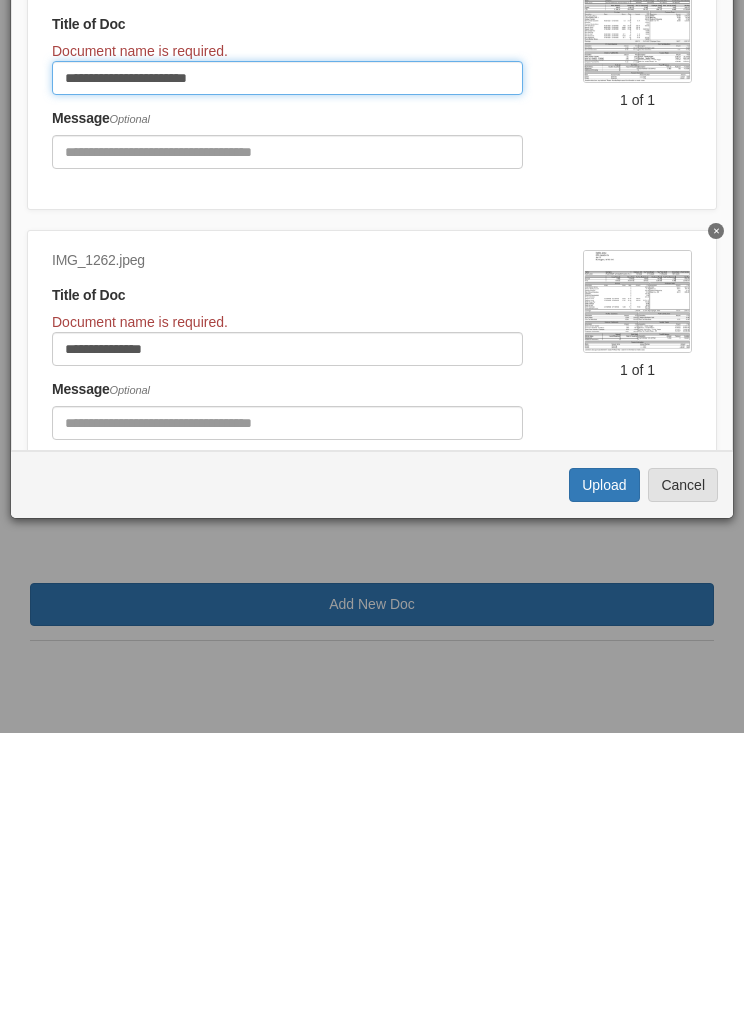 click on "**********" at bounding box center (287, 368) 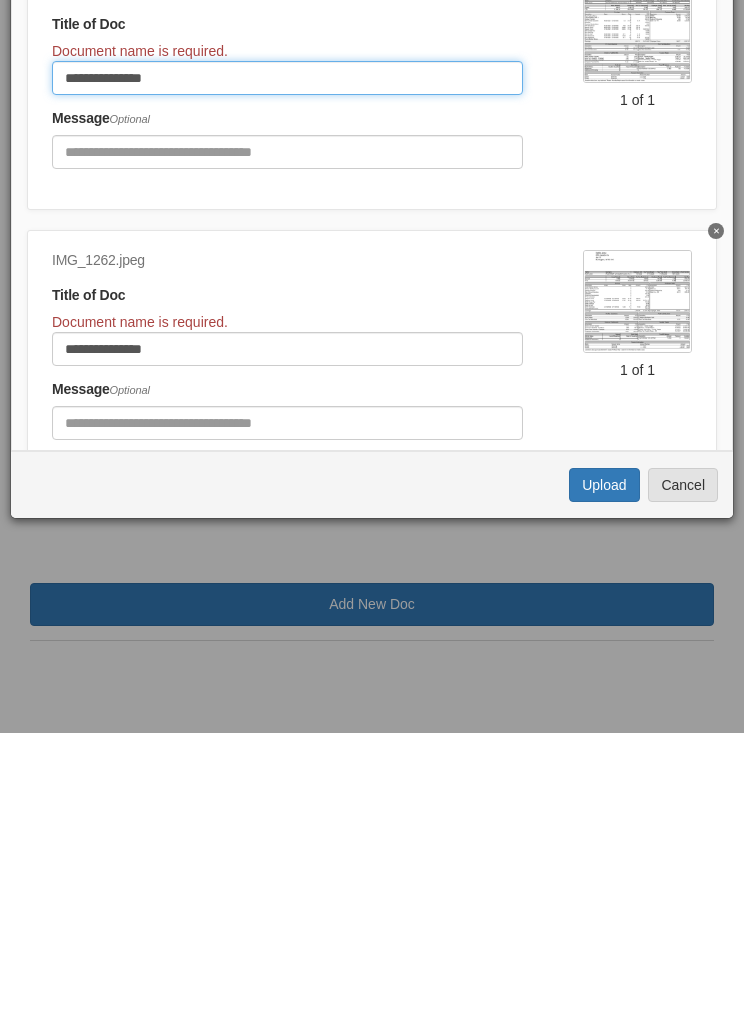 type on "**********" 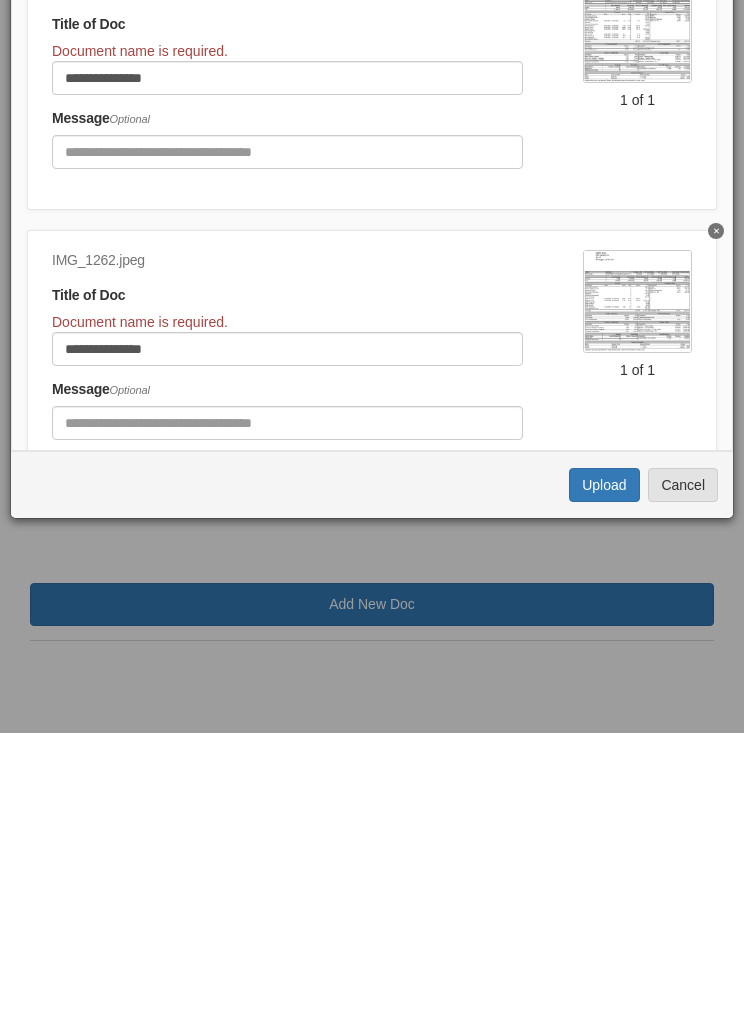 click on "Upload" at bounding box center (604, 775) 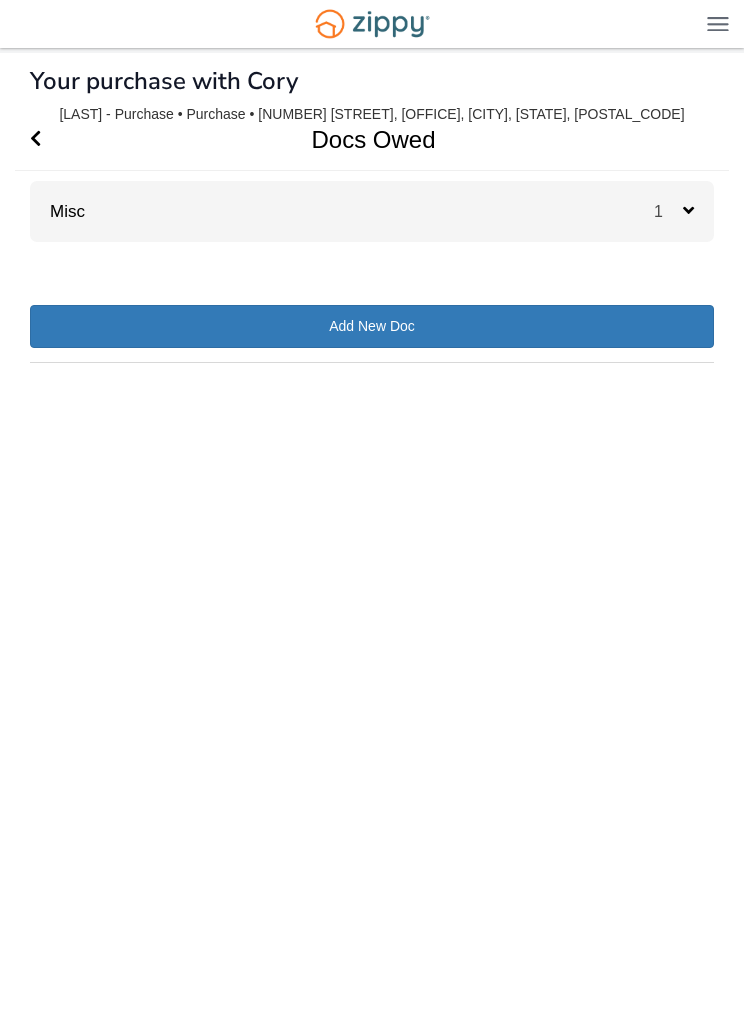 scroll, scrollTop: 28, scrollLeft: 0, axis: vertical 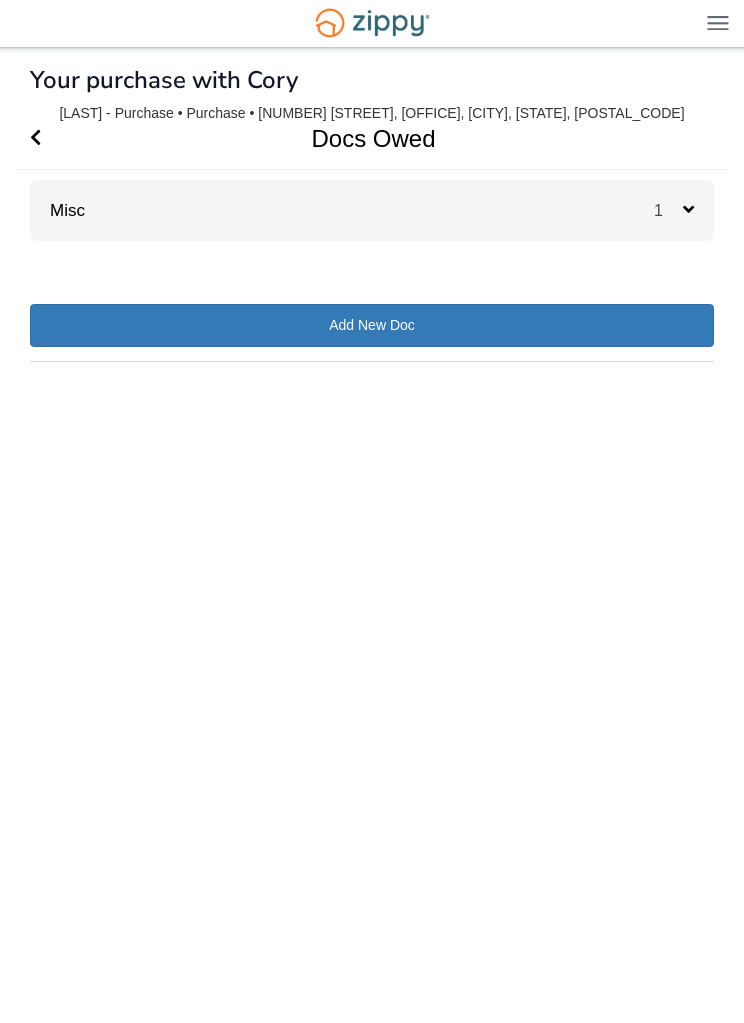 click on "1" at bounding box center (684, 211) 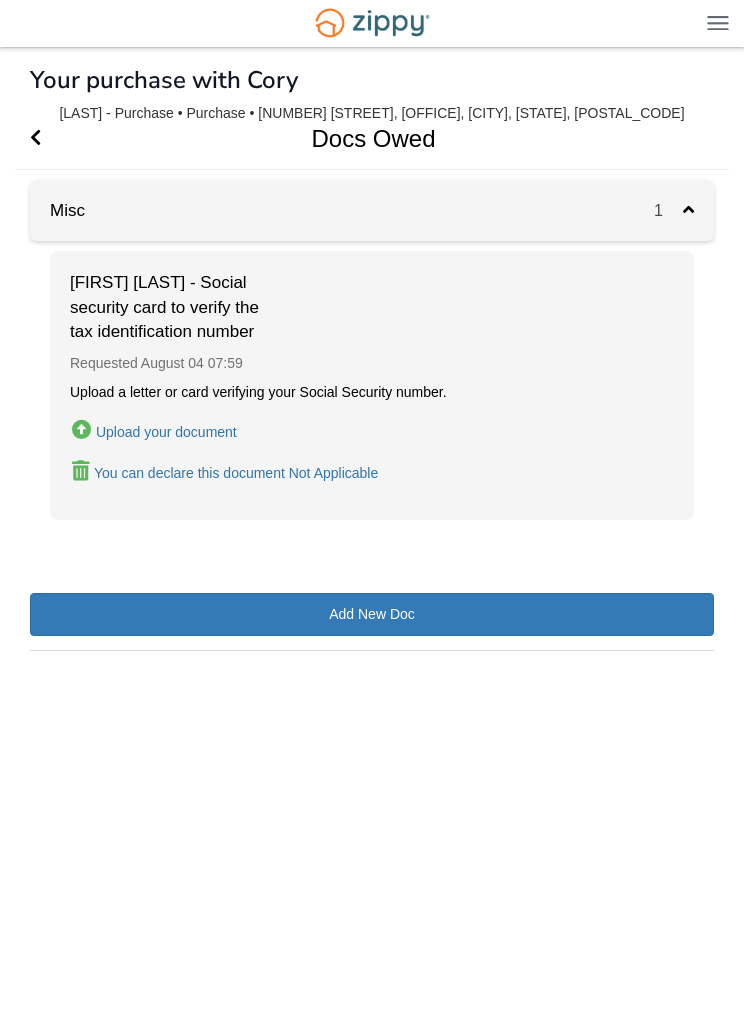 click on "Add New Doc" at bounding box center [372, 615] 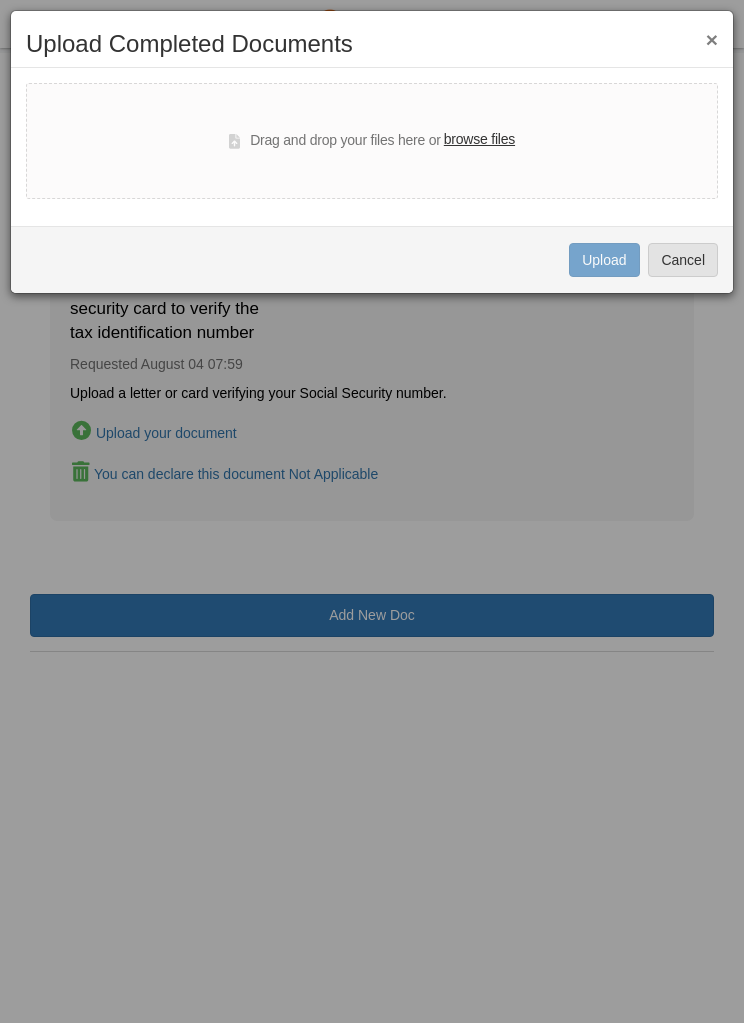 click on "×" at bounding box center (712, 39) 